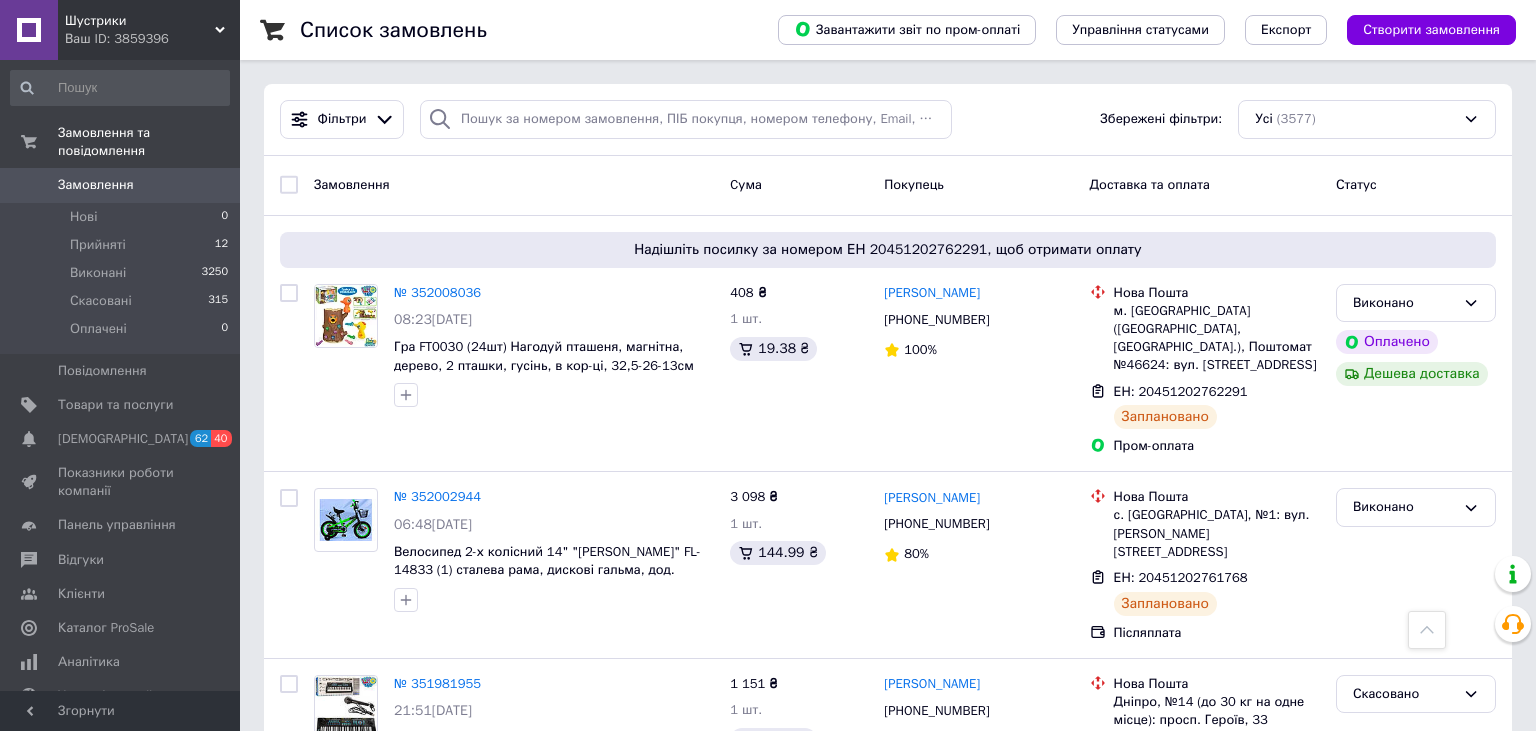 scroll, scrollTop: 950, scrollLeft: 0, axis: vertical 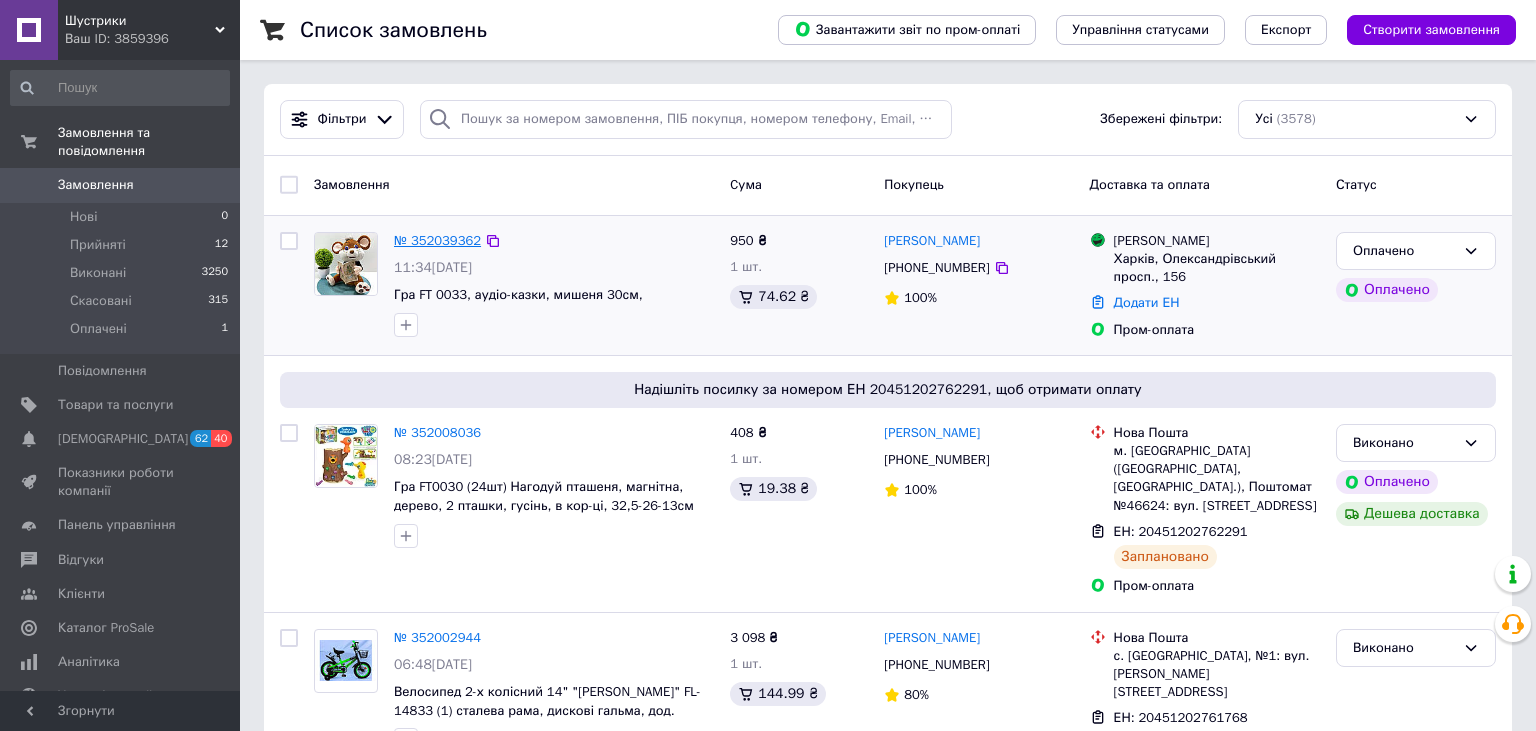 click on "№ 352039362" at bounding box center [437, 240] 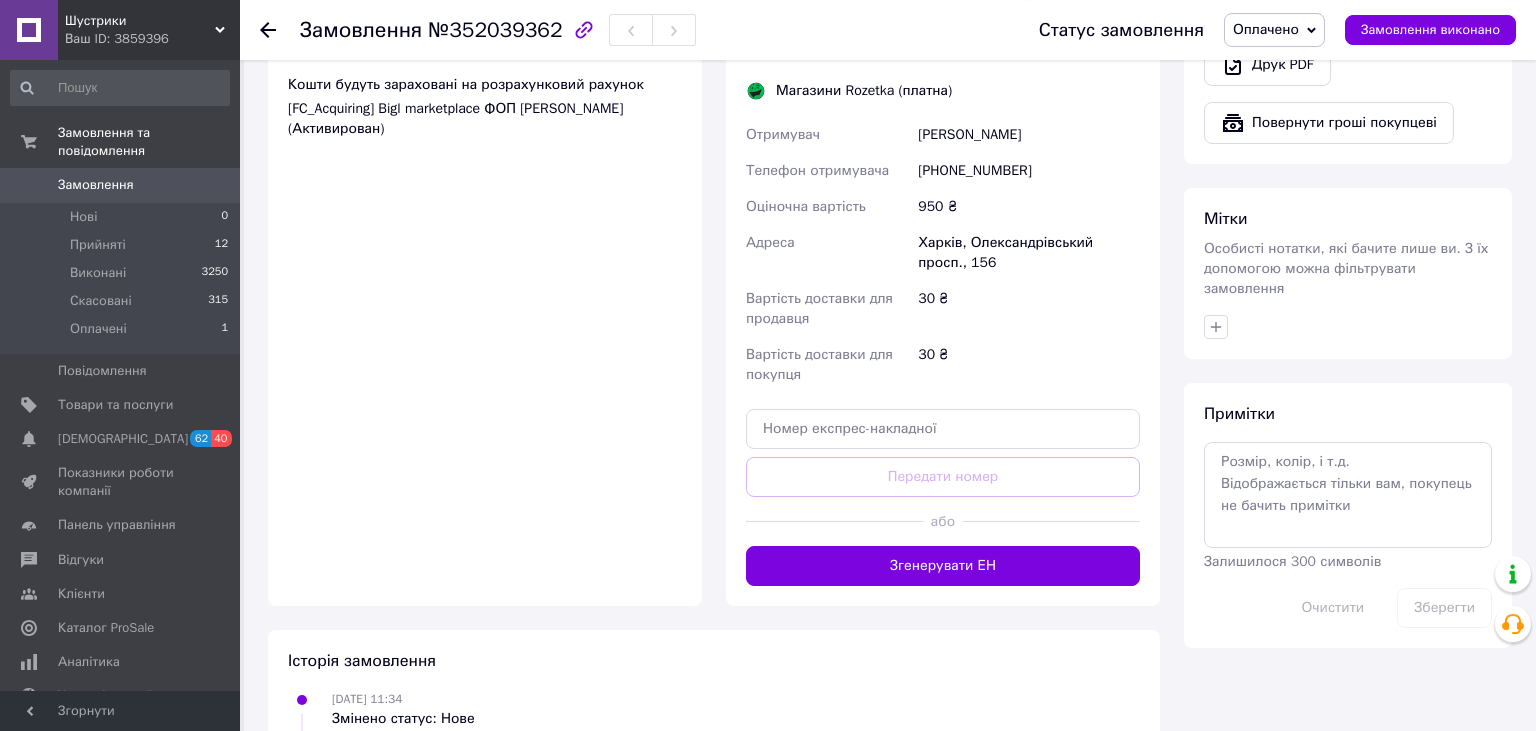 scroll, scrollTop: 1505, scrollLeft: 0, axis: vertical 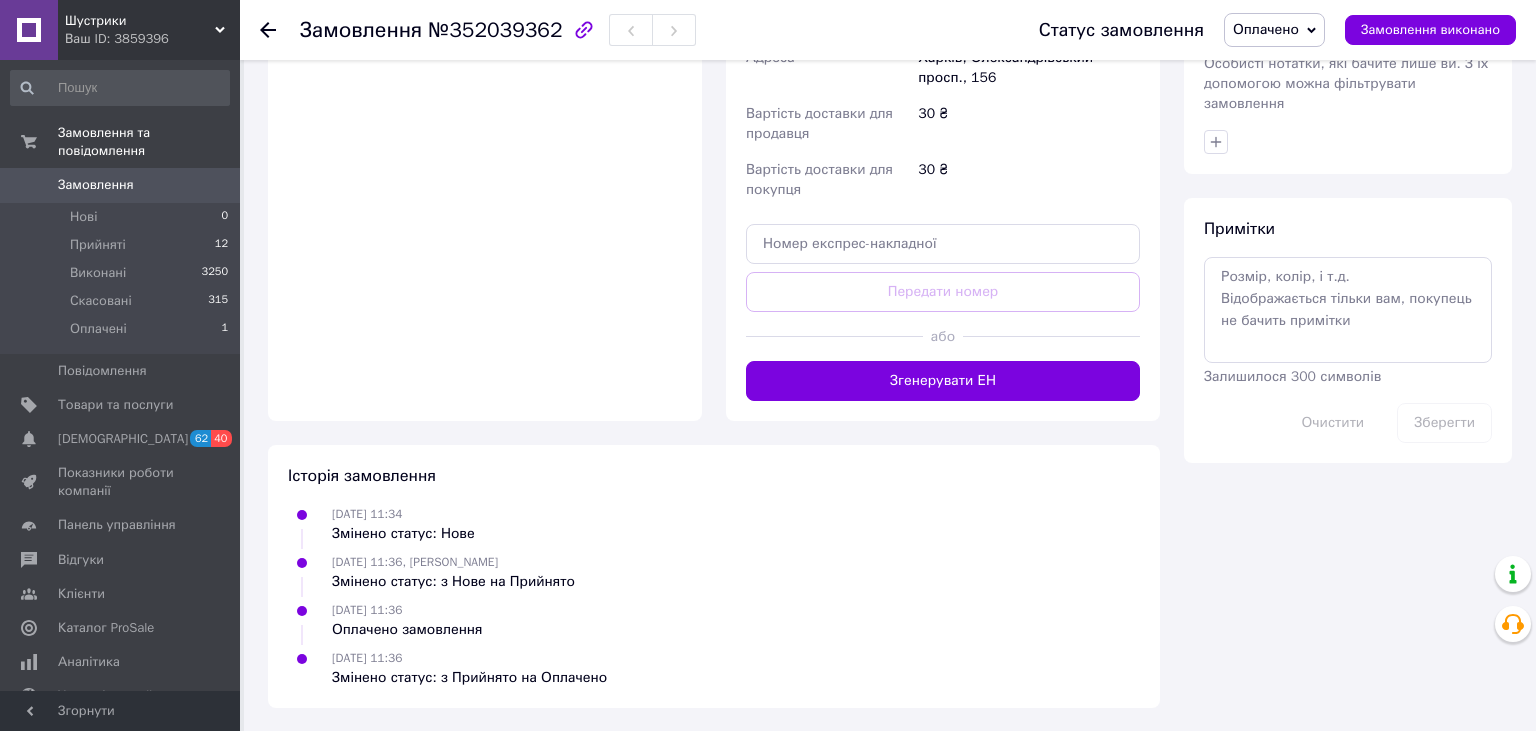 click at bounding box center (1051, 336) 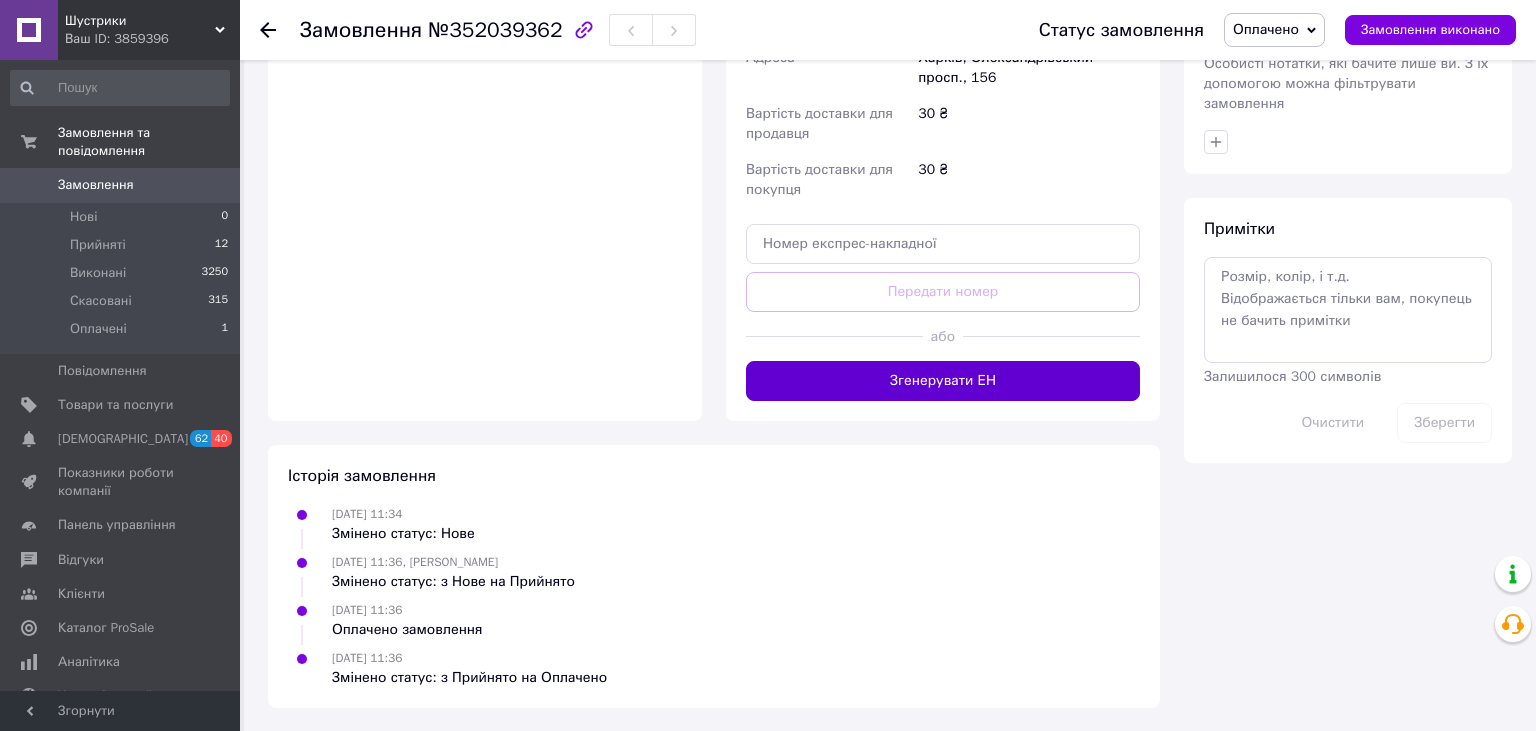 click on "Згенерувати ЕН" at bounding box center (943, 381) 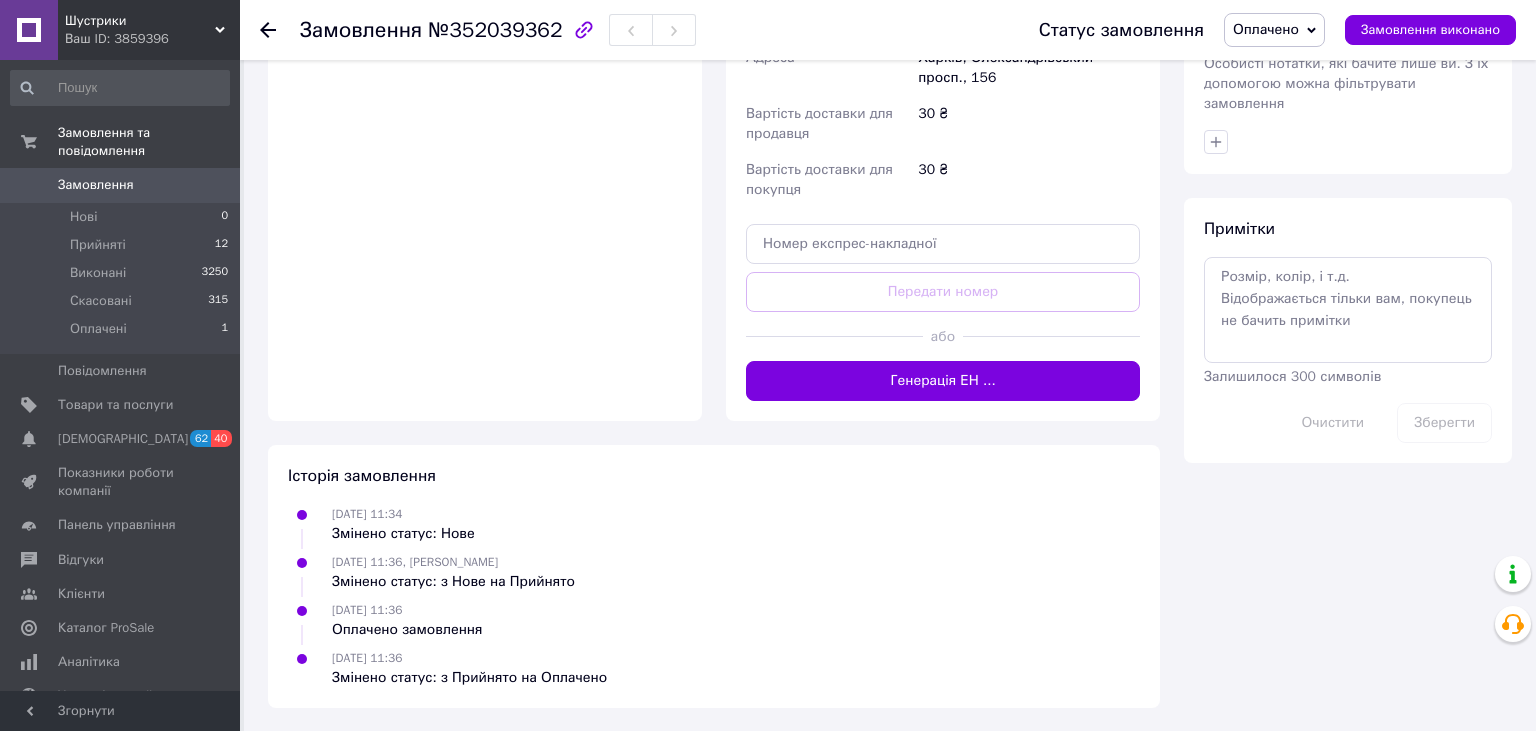scroll, scrollTop: 1369, scrollLeft: 0, axis: vertical 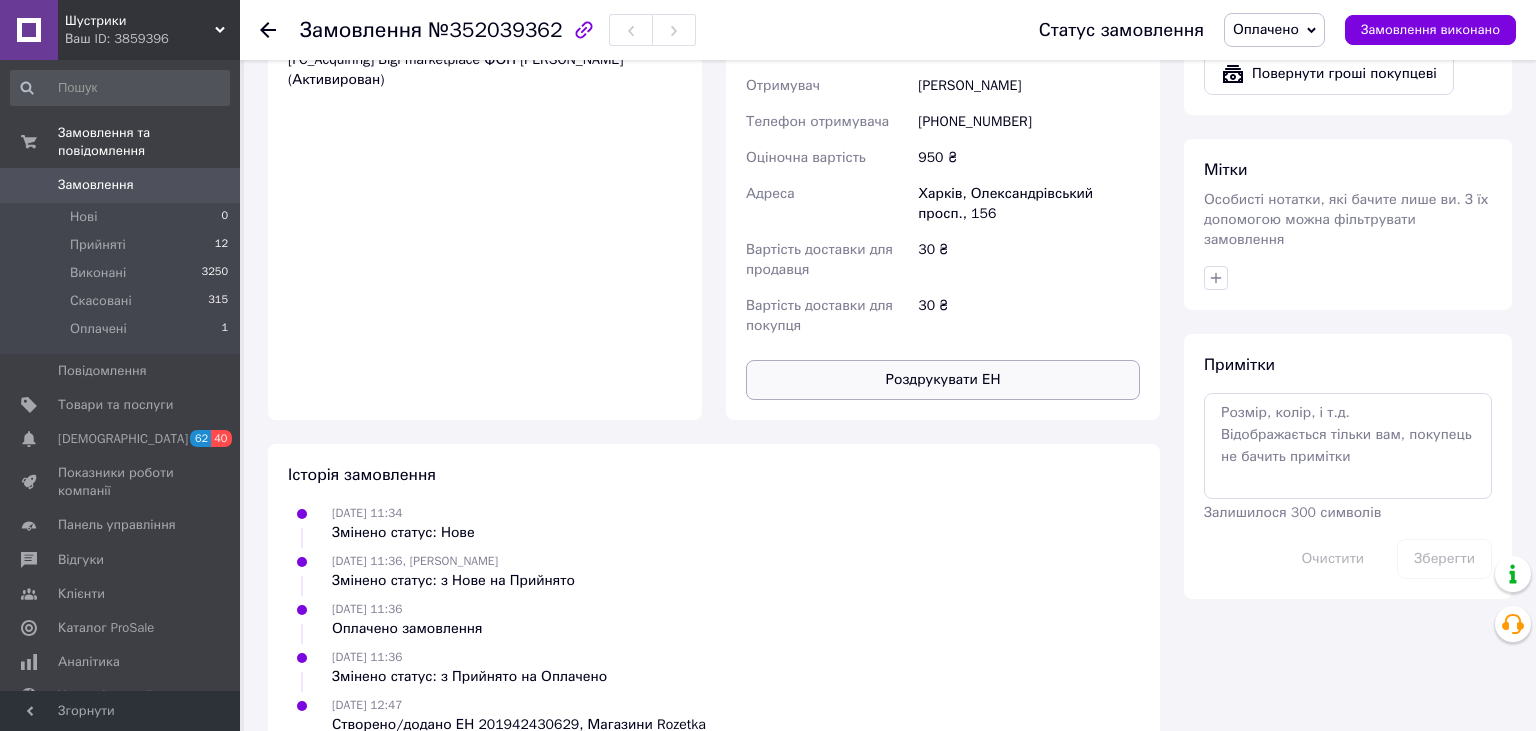 click on "Роздрукувати ЕН" at bounding box center [943, 380] 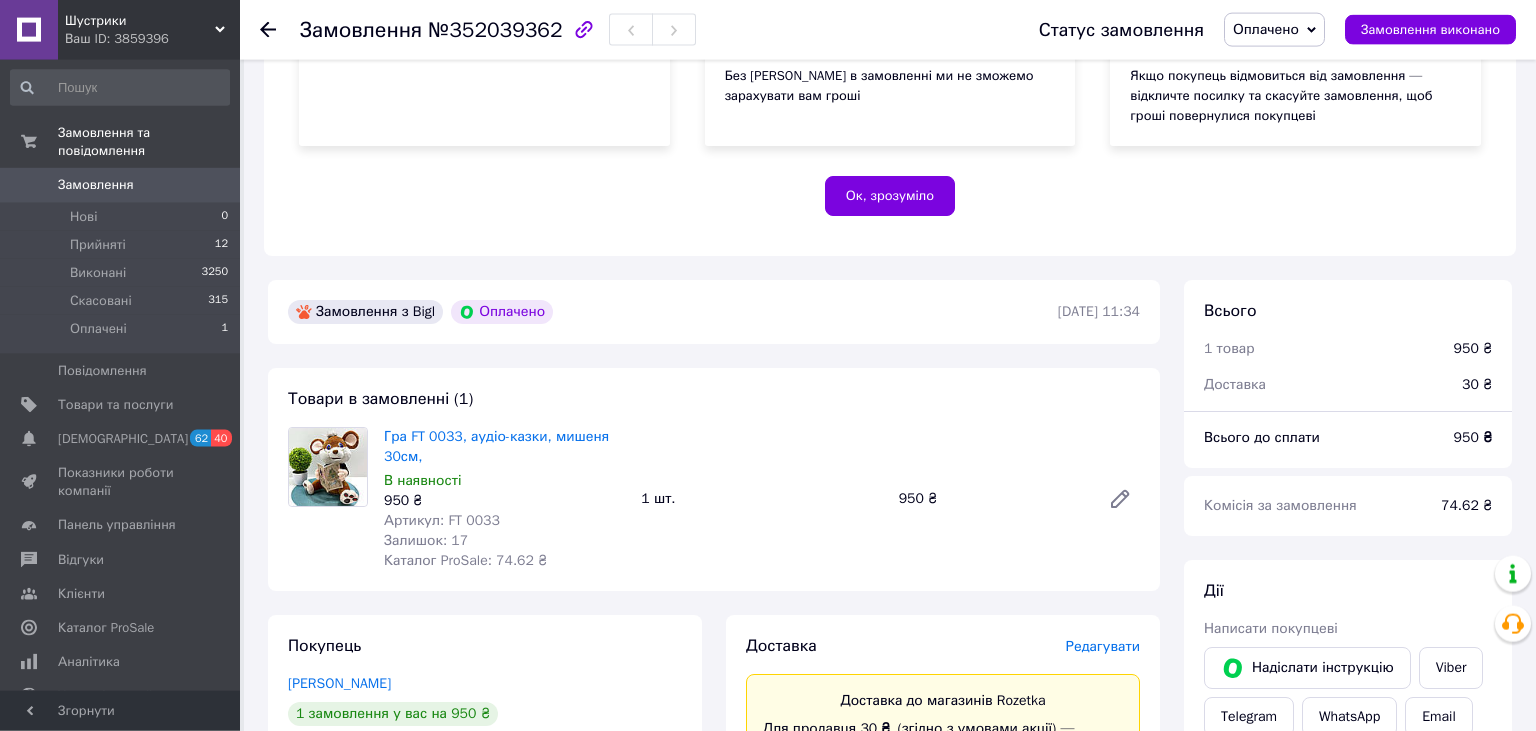 scroll, scrollTop: 313, scrollLeft: 0, axis: vertical 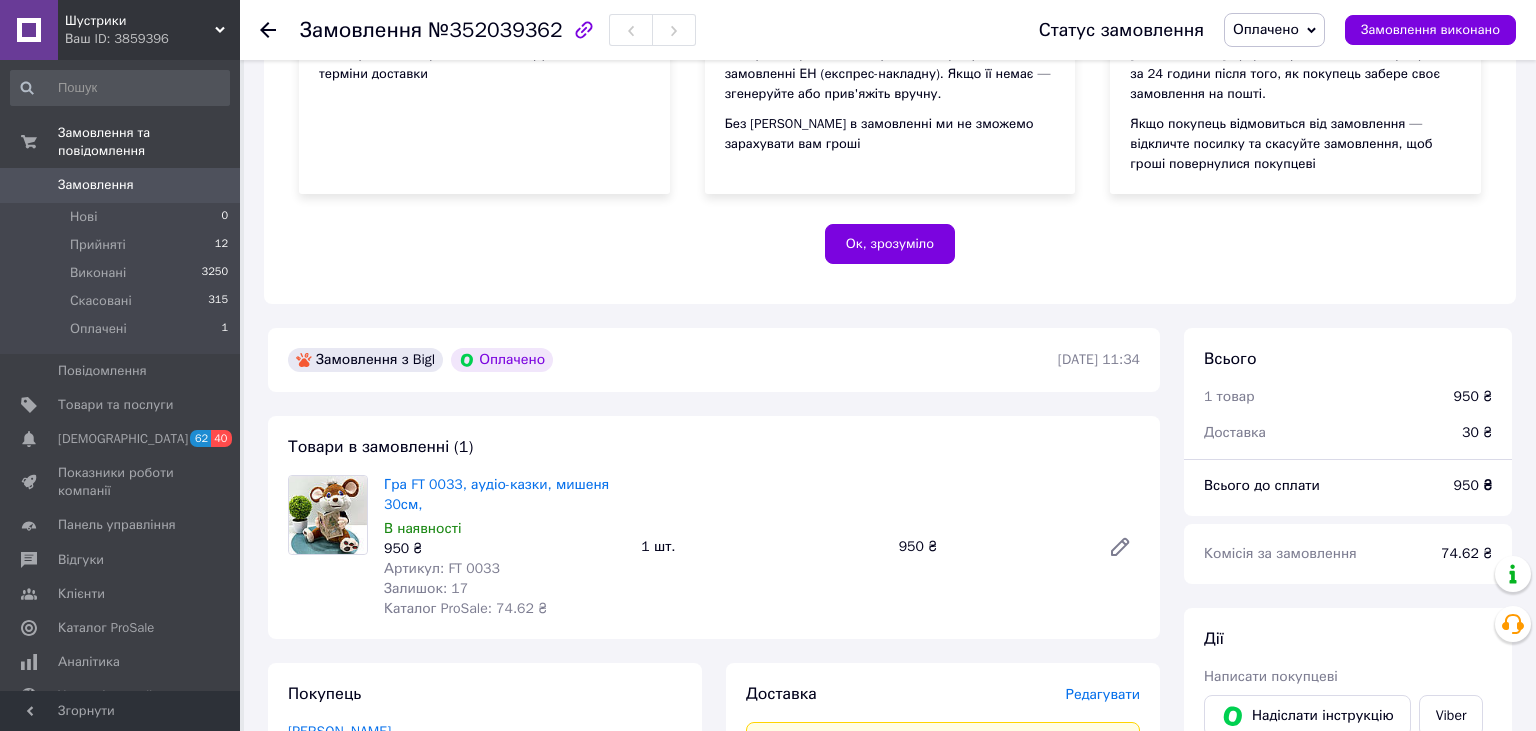 click 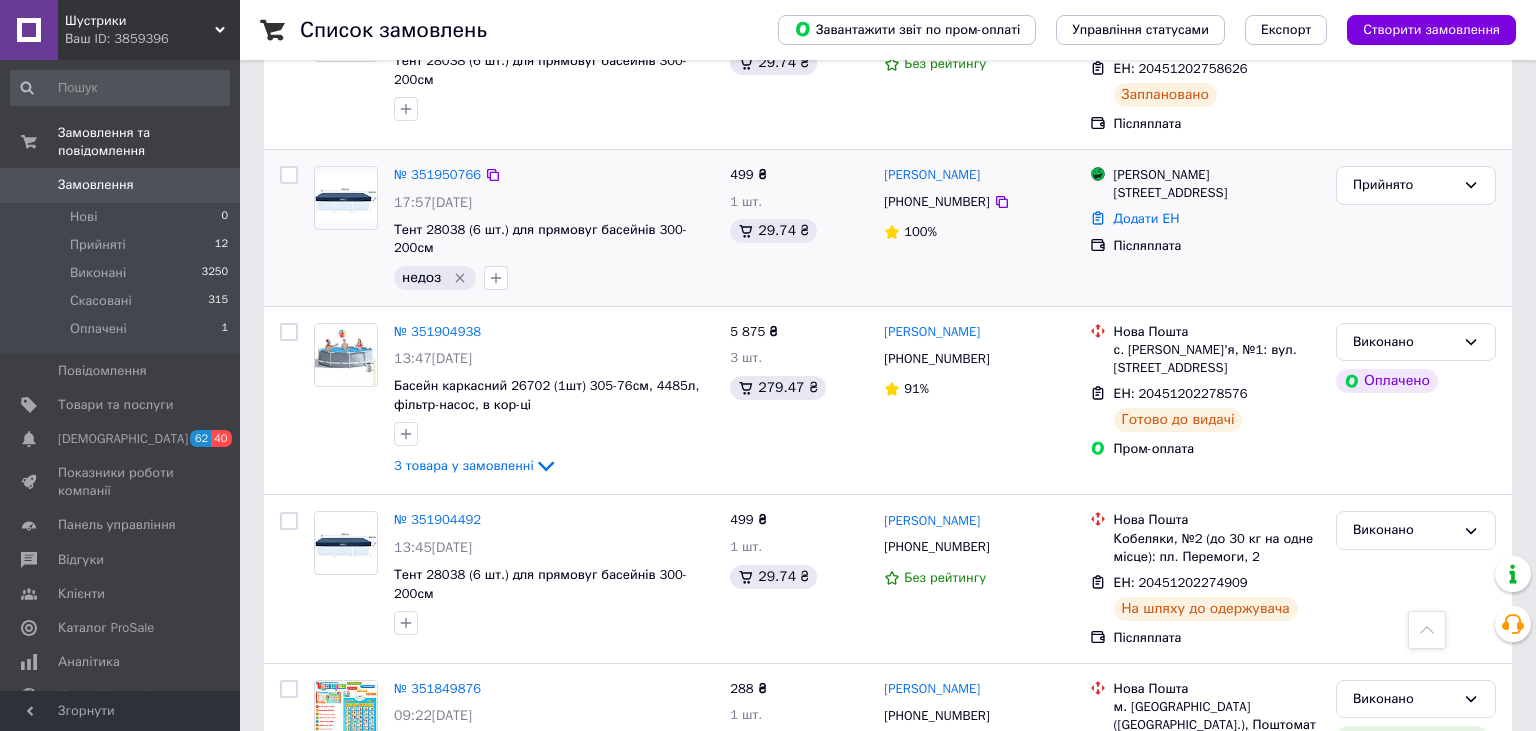 scroll, scrollTop: 1478, scrollLeft: 0, axis: vertical 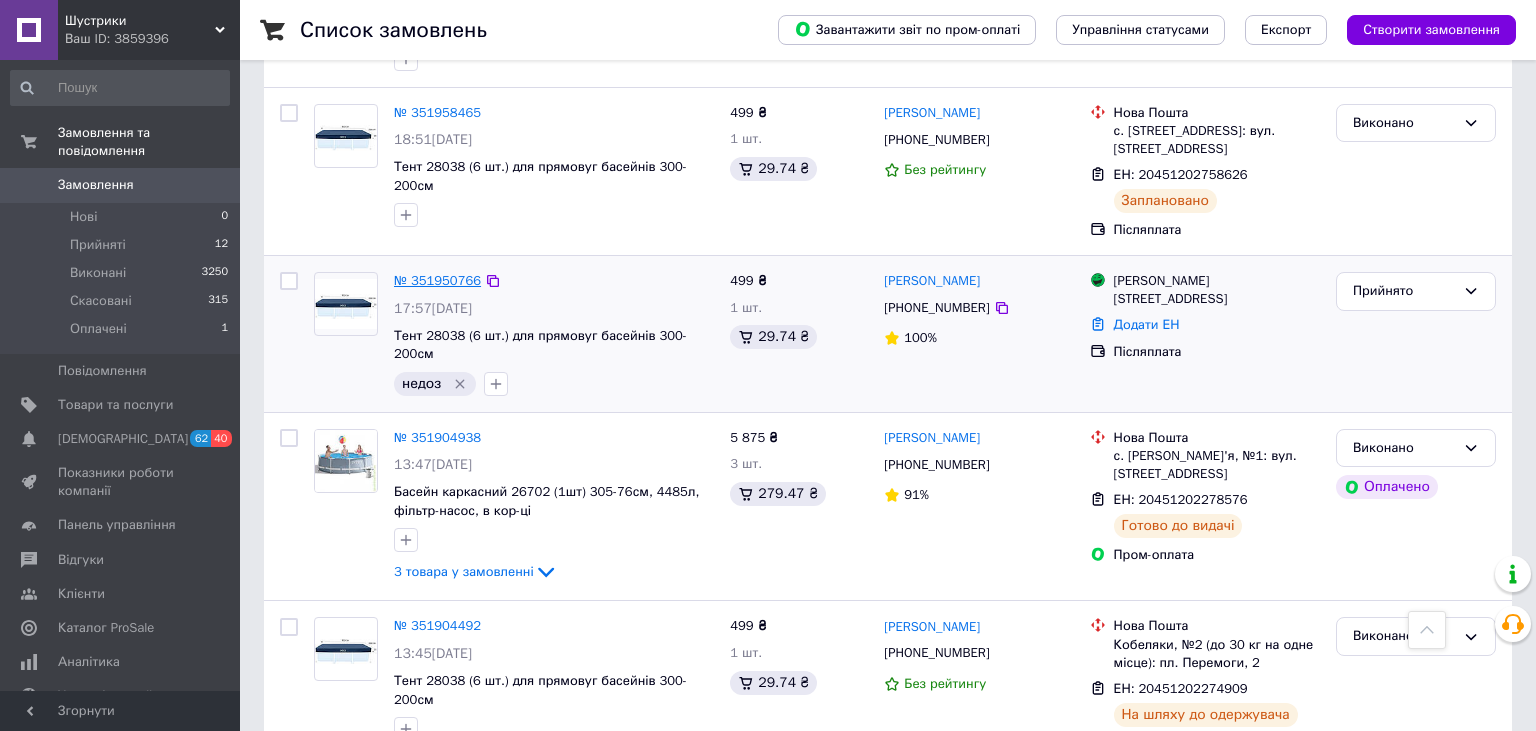 click on "№ 351950766" at bounding box center [437, 280] 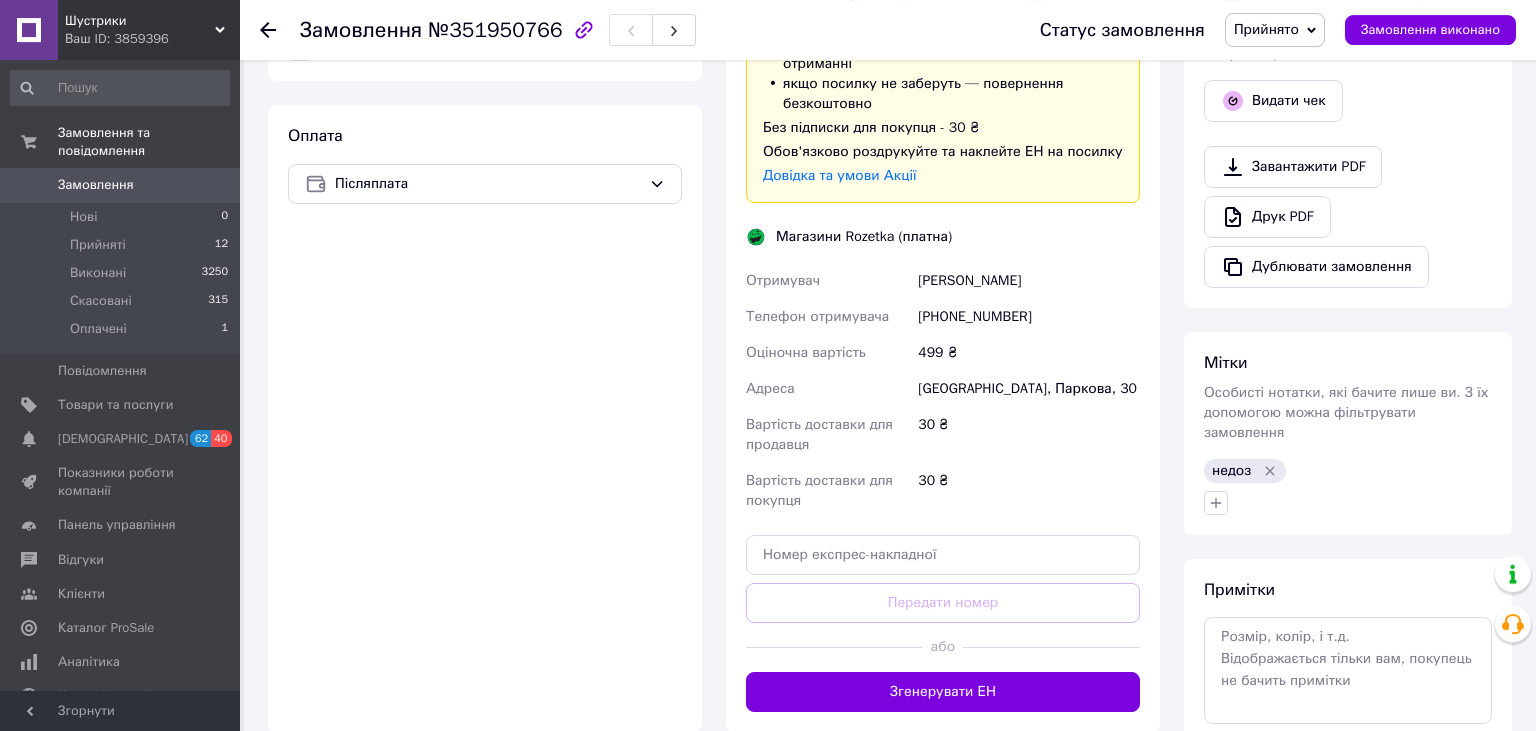 scroll, scrollTop: 633, scrollLeft: 0, axis: vertical 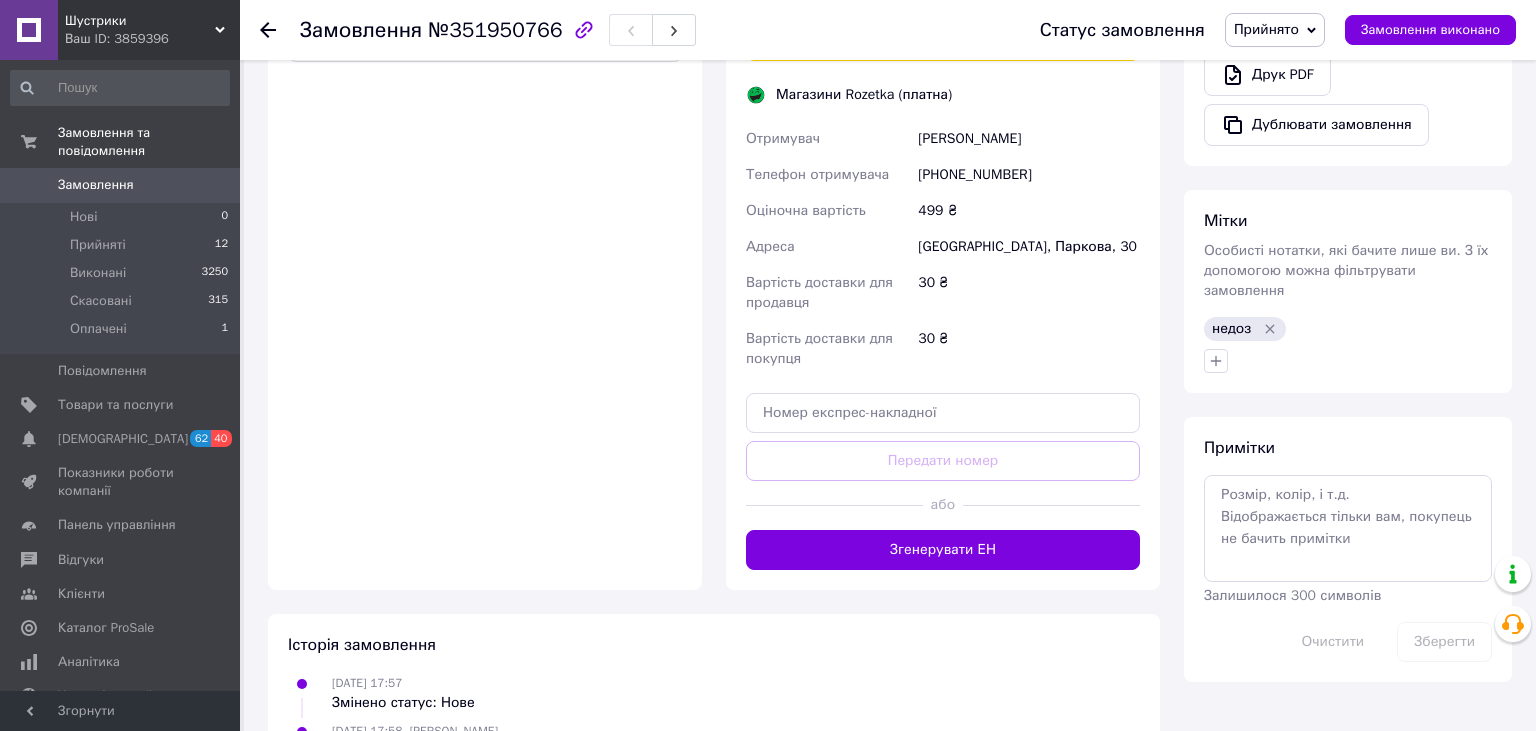 click on "Доставка Редагувати Доставка до магазинів Rozetka Для продавця 30 ₴   (згідно з умовами акції) — списуються з вашого Балансу. Для покупця безкоштовно   за умови підписки: для замовлень від 100 ₴ вагою до 15 кг,
об'ємною вагою до 30 кг
і довжиною до 120 см оплата замовлення Пром-оплатою або при отриманні якщо посилку не заберуть — повернення безкоштовно Без підписки для покупця - 30 ₴ Обов'язково роздрукуйте та наклейте ЕН на посилку Довідка та умови Акції Магазини Rozetka (платна) Отримувач Воронцов Юрий  Телефон отримувача +380978632911 Оціночна вартість 499 ₴ Адреса 30 ₴" at bounding box center [943, 125] 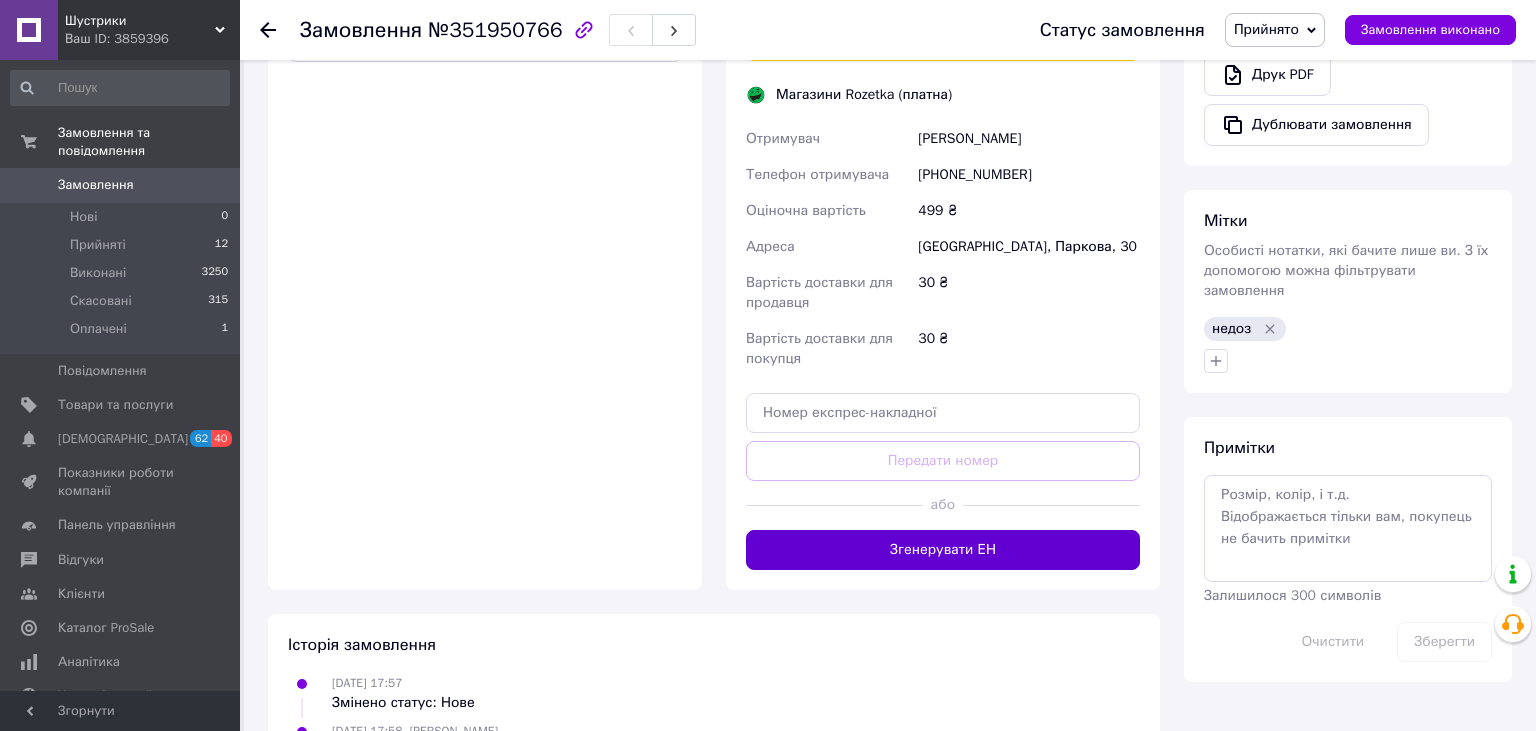 click on "Згенерувати ЕН" at bounding box center (943, 550) 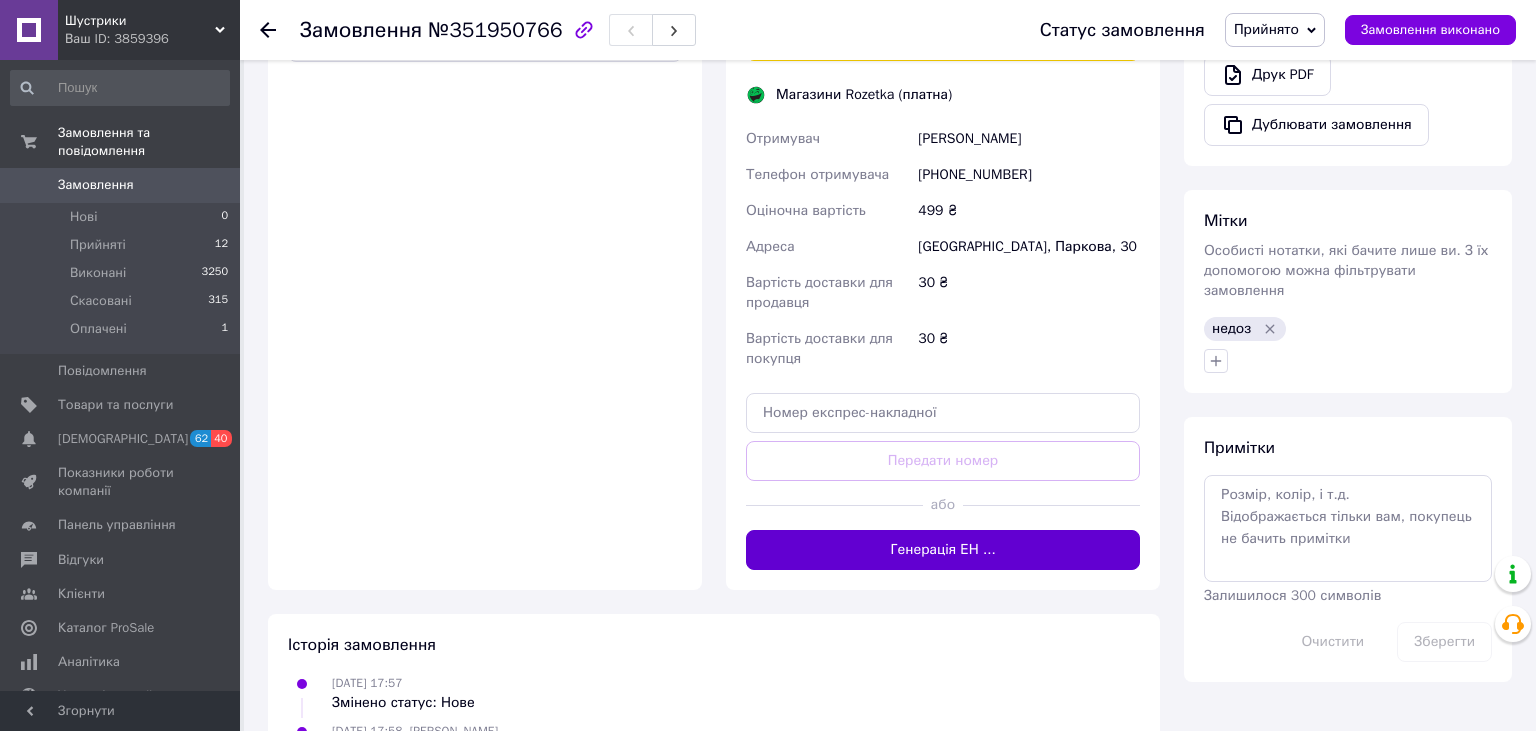 click on "Генерація ЕН ..." at bounding box center (943, 550) 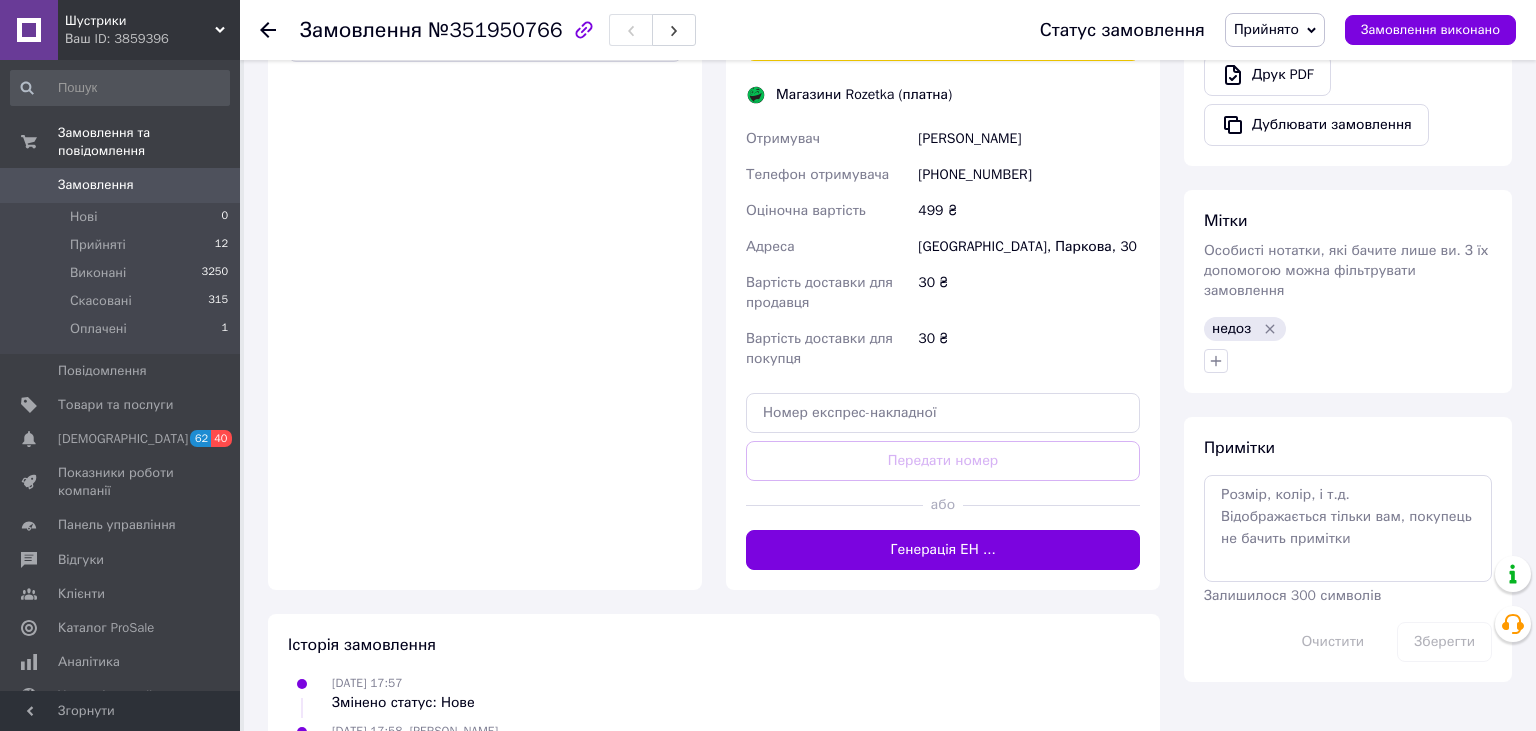 scroll, scrollTop: 723, scrollLeft: 0, axis: vertical 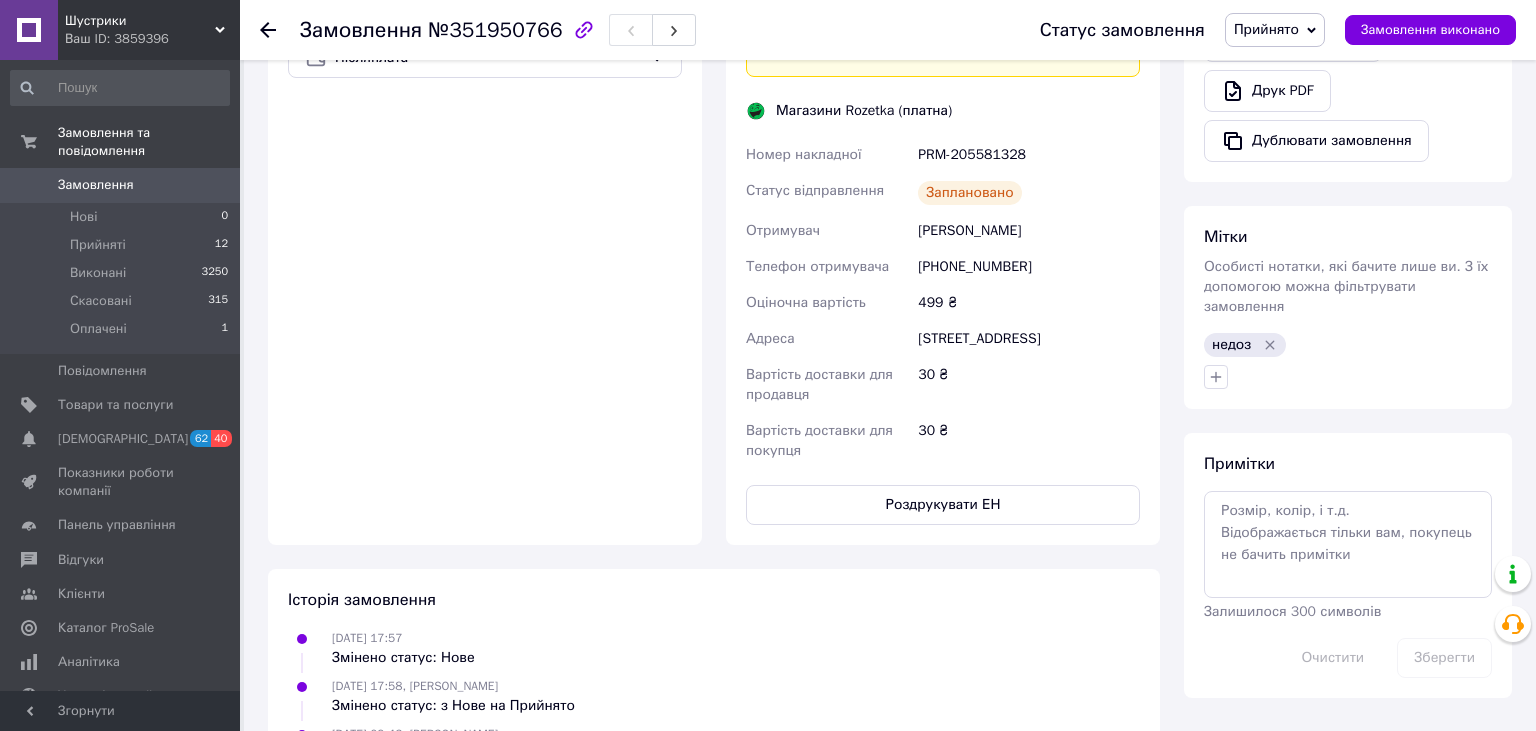 click on "Мітки Особисті нотатки, які бачите лише ви. З їх допомогою можна фільтрувати замовлення недоз" at bounding box center (1348, 307) 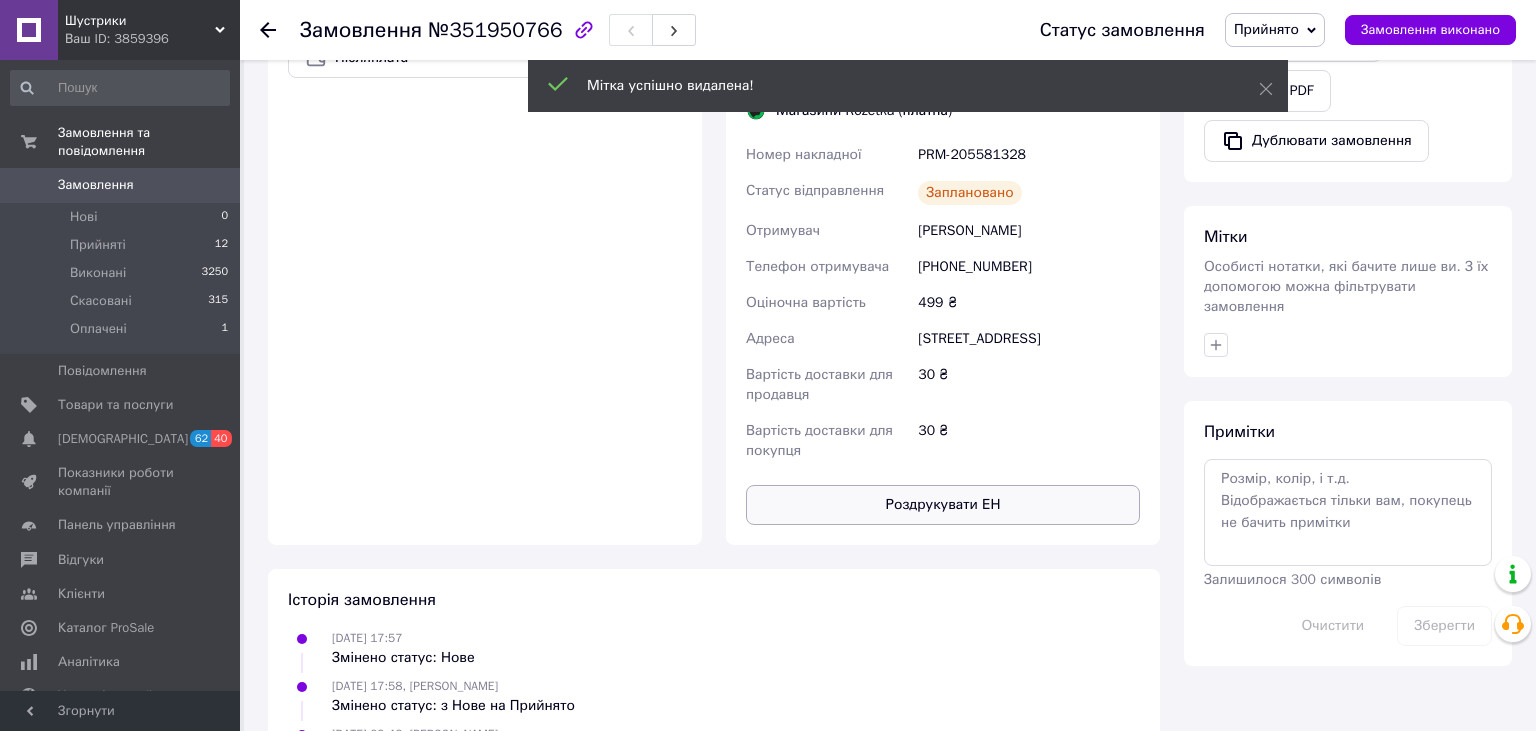 click on "Роздрукувати ЕН" at bounding box center (943, 505) 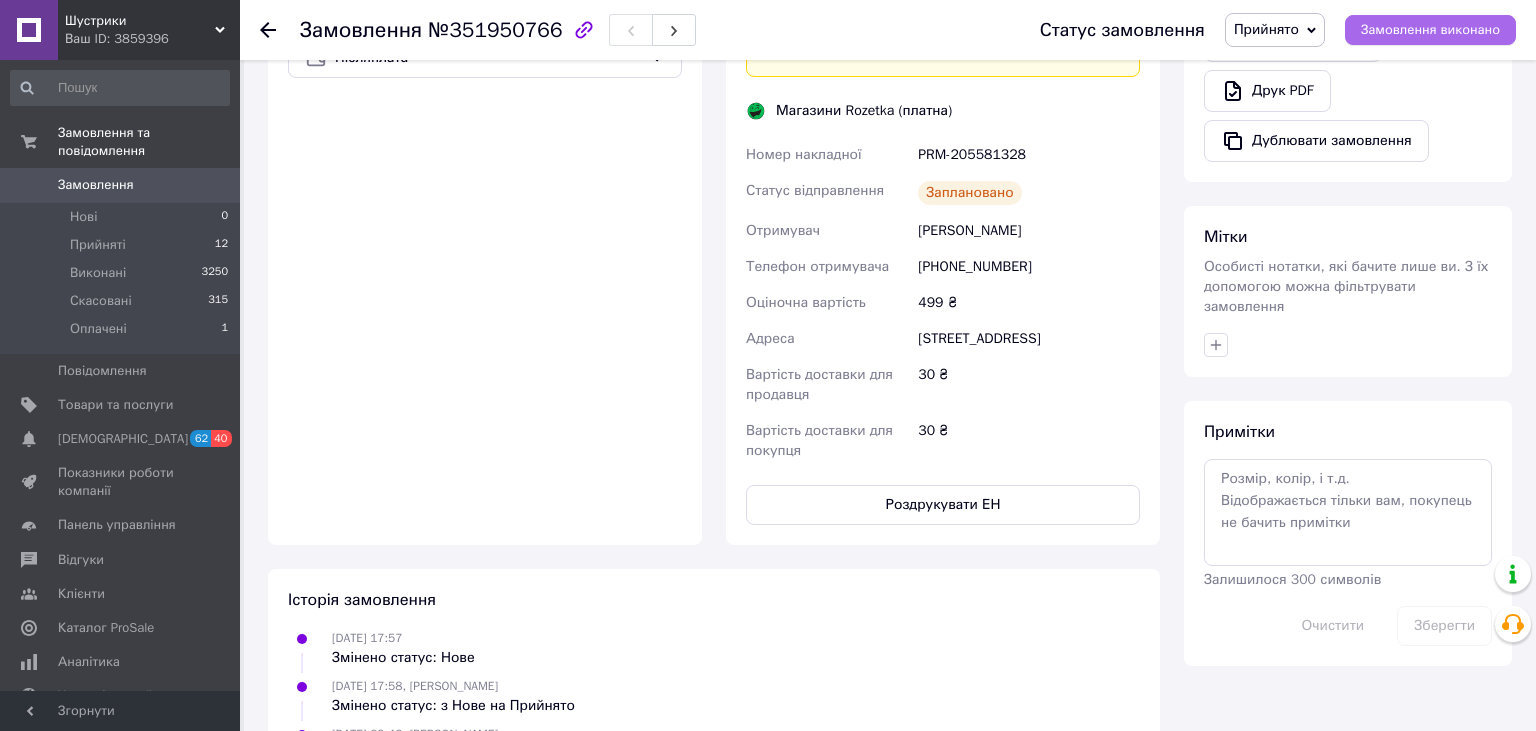 click on "Замовлення виконано" at bounding box center (1430, 30) 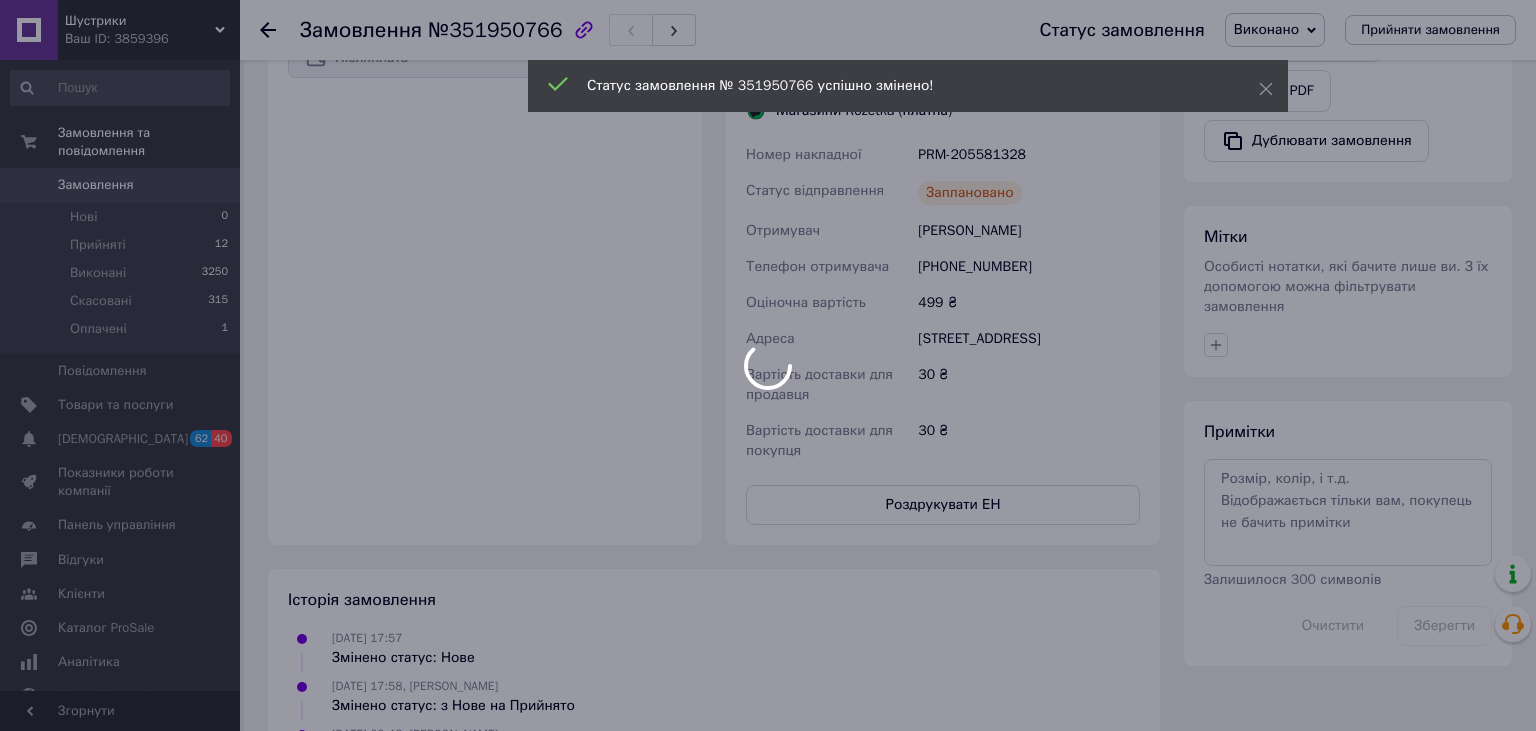 scroll, scrollTop: 687, scrollLeft: 0, axis: vertical 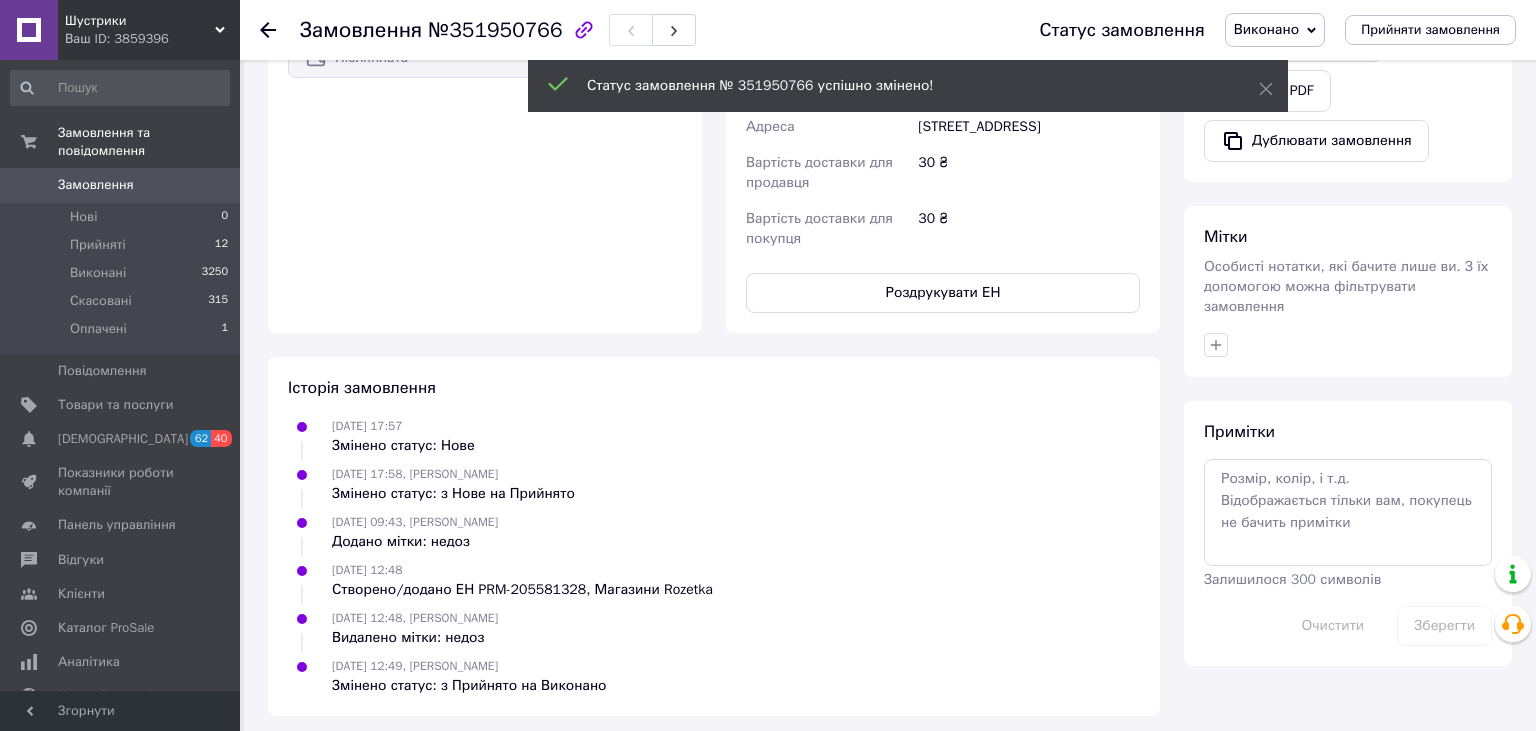click 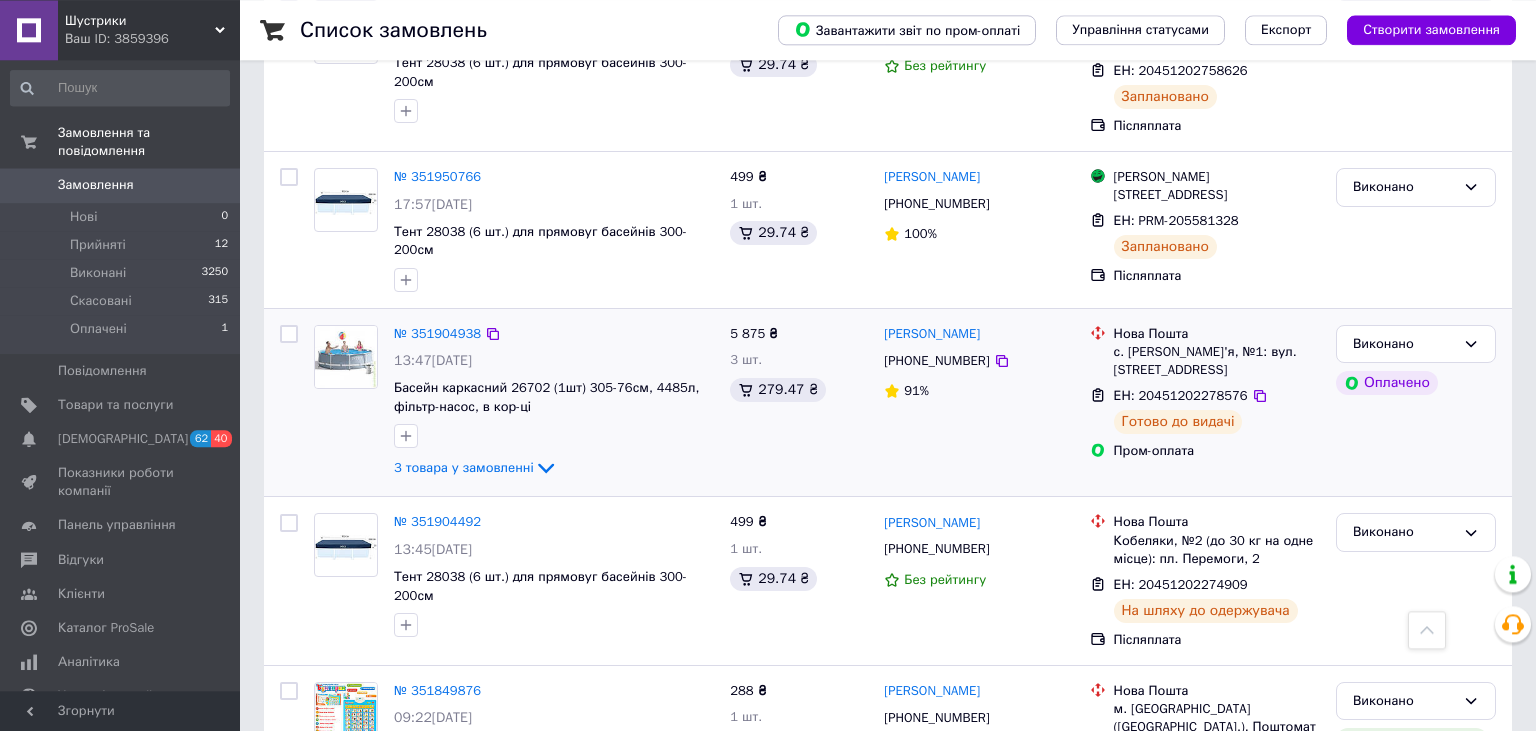 scroll, scrollTop: 1584, scrollLeft: 0, axis: vertical 